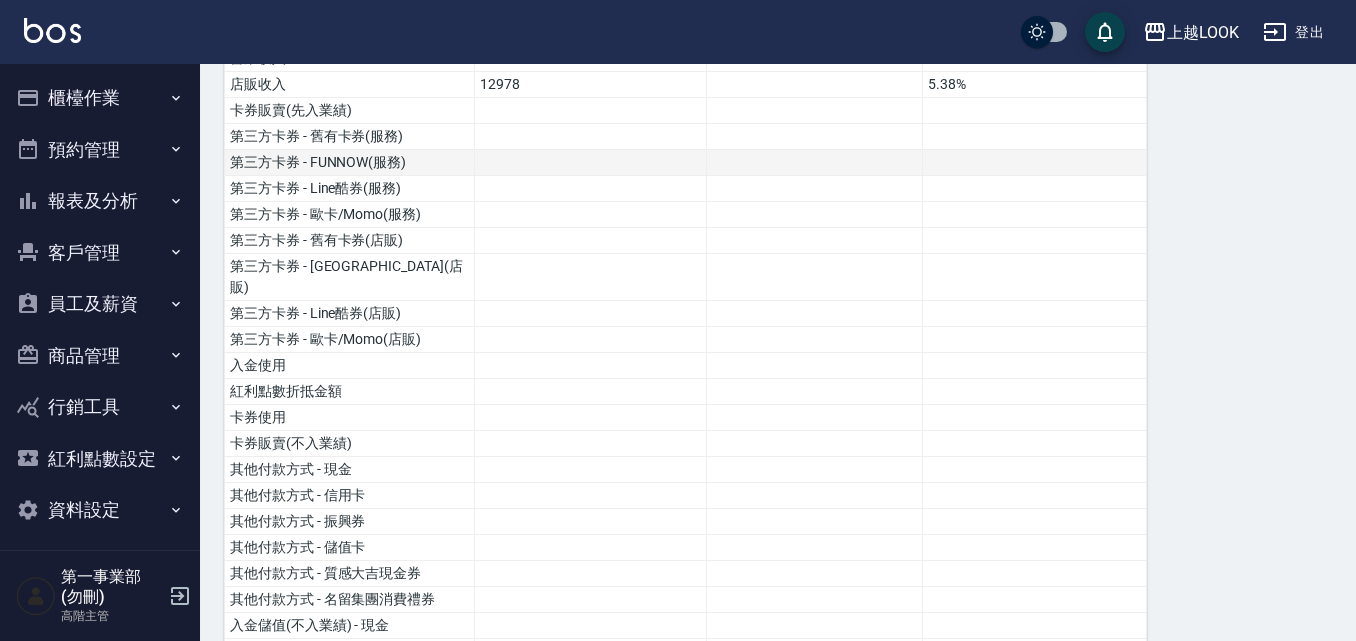 scroll, scrollTop: 300, scrollLeft: 0, axis: vertical 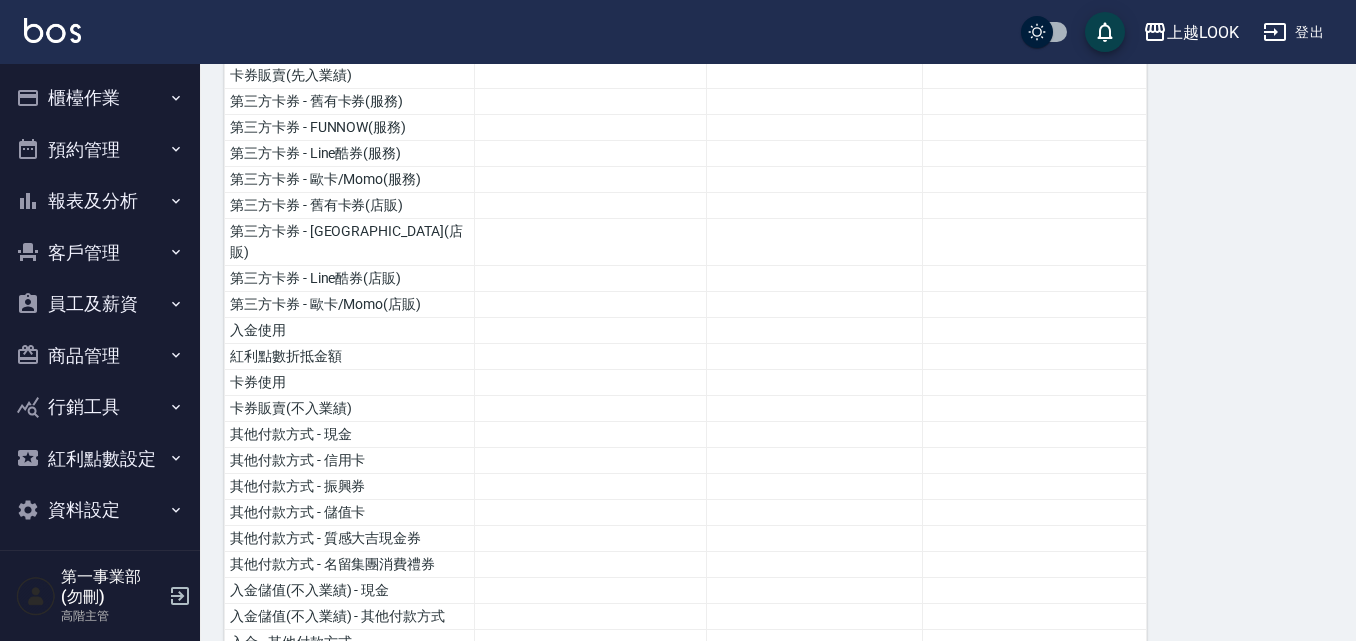 click on "員工及薪資" at bounding box center [100, 304] 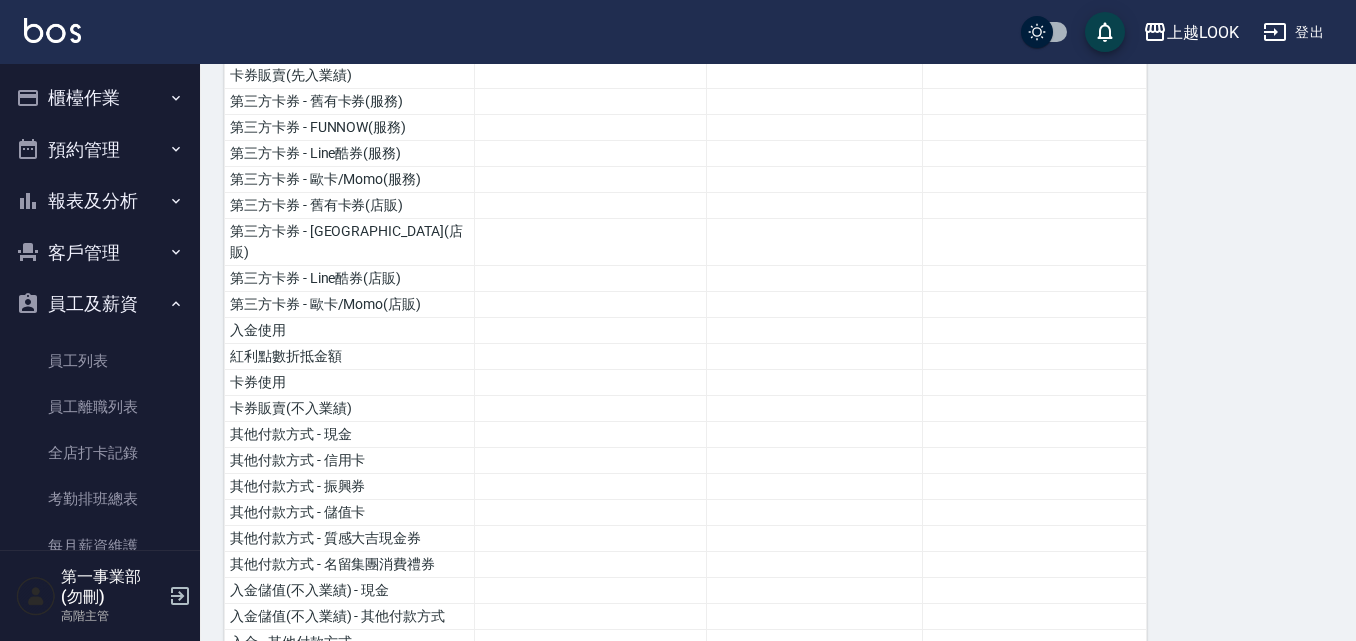 click on "報表及分析" at bounding box center (100, 201) 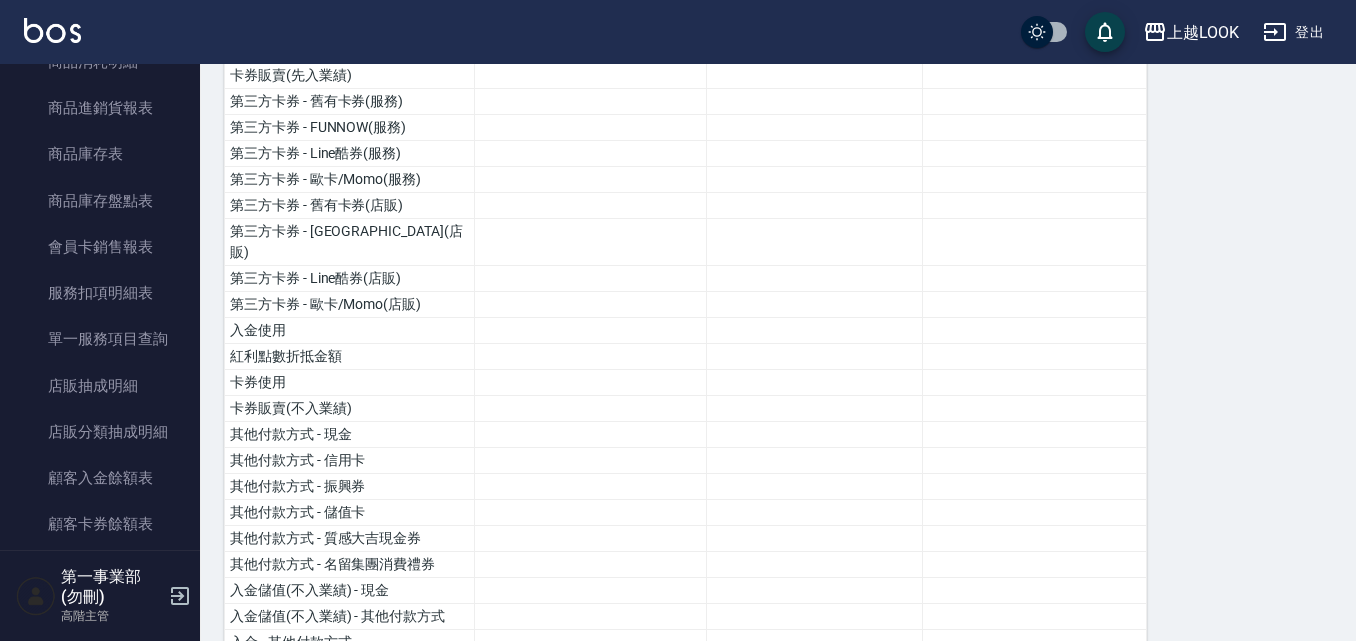 scroll, scrollTop: 1200, scrollLeft: 0, axis: vertical 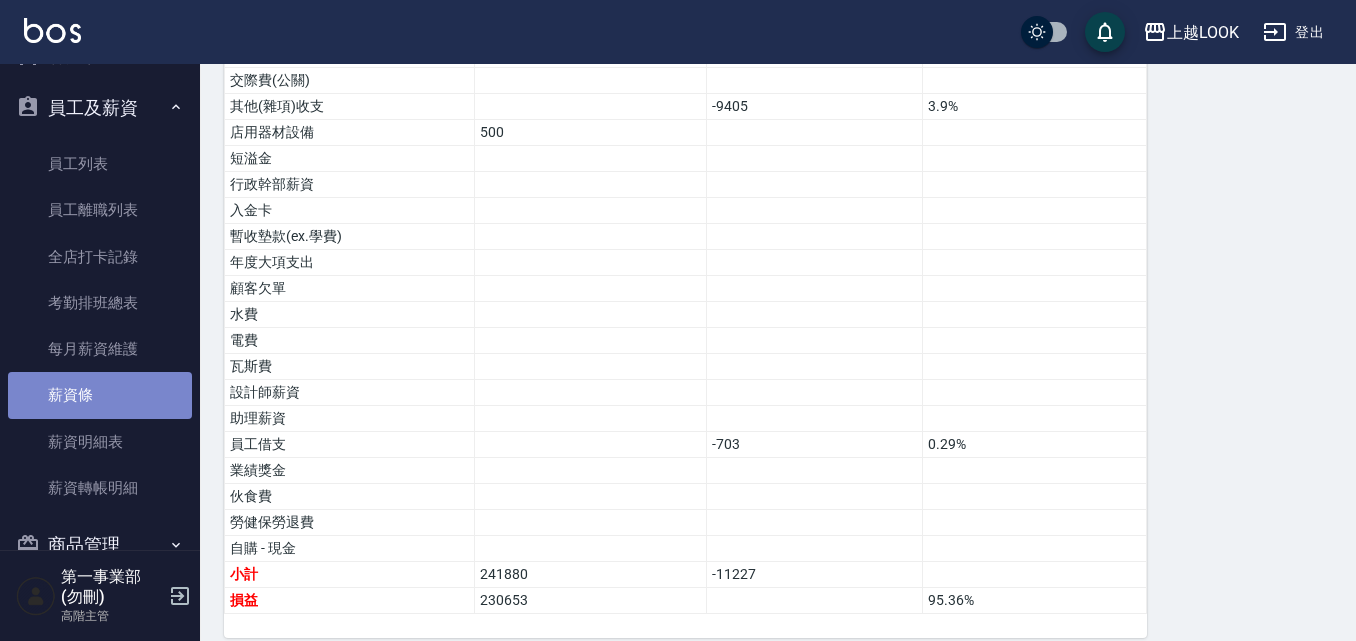 click on "薪資條" at bounding box center (100, 395) 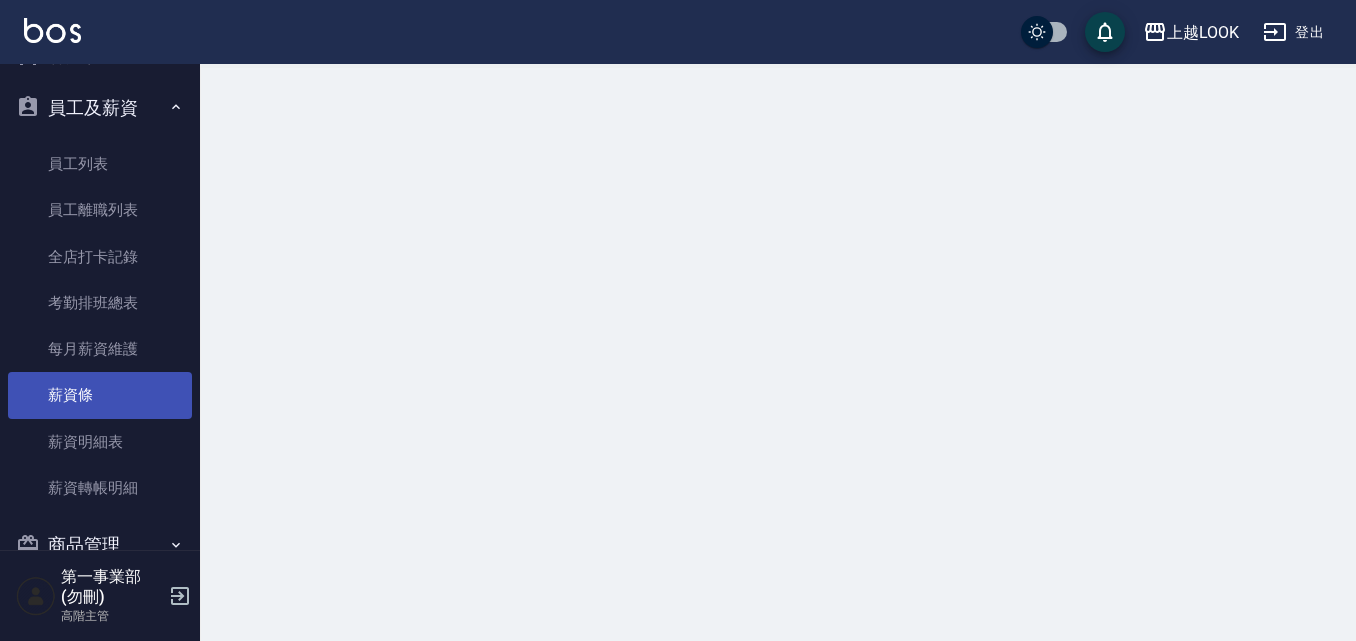 scroll, scrollTop: 0, scrollLeft: 0, axis: both 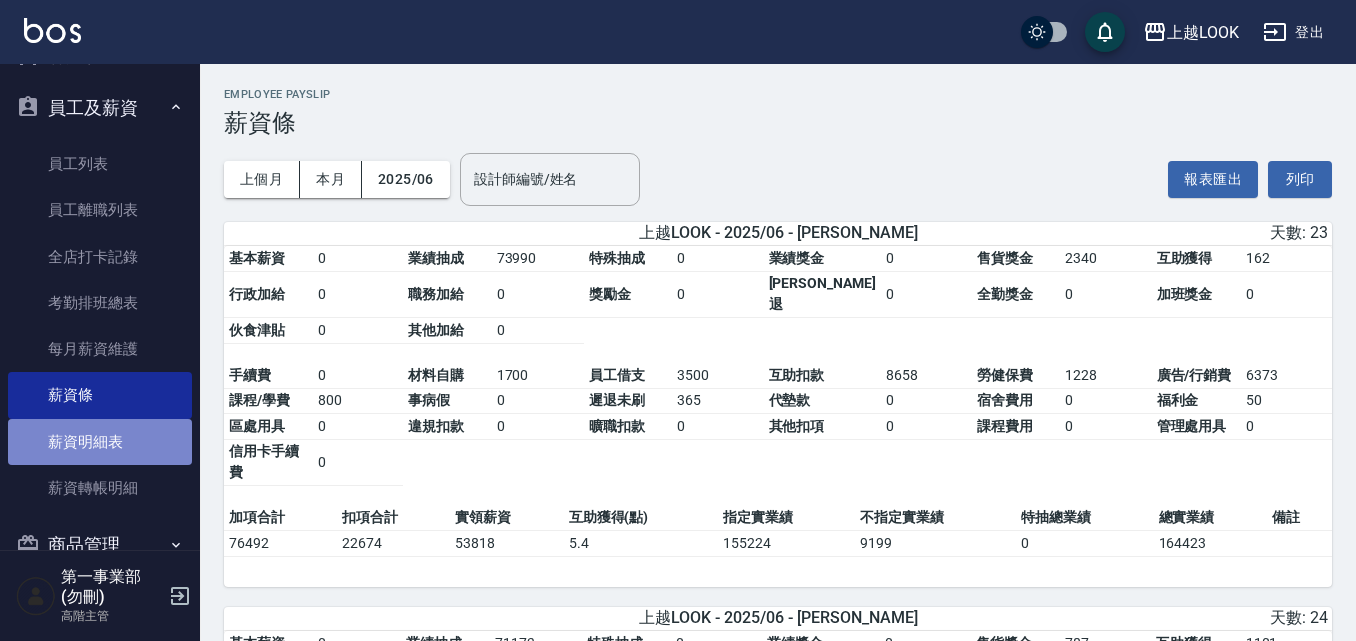 click on "薪資明細表" at bounding box center (100, 442) 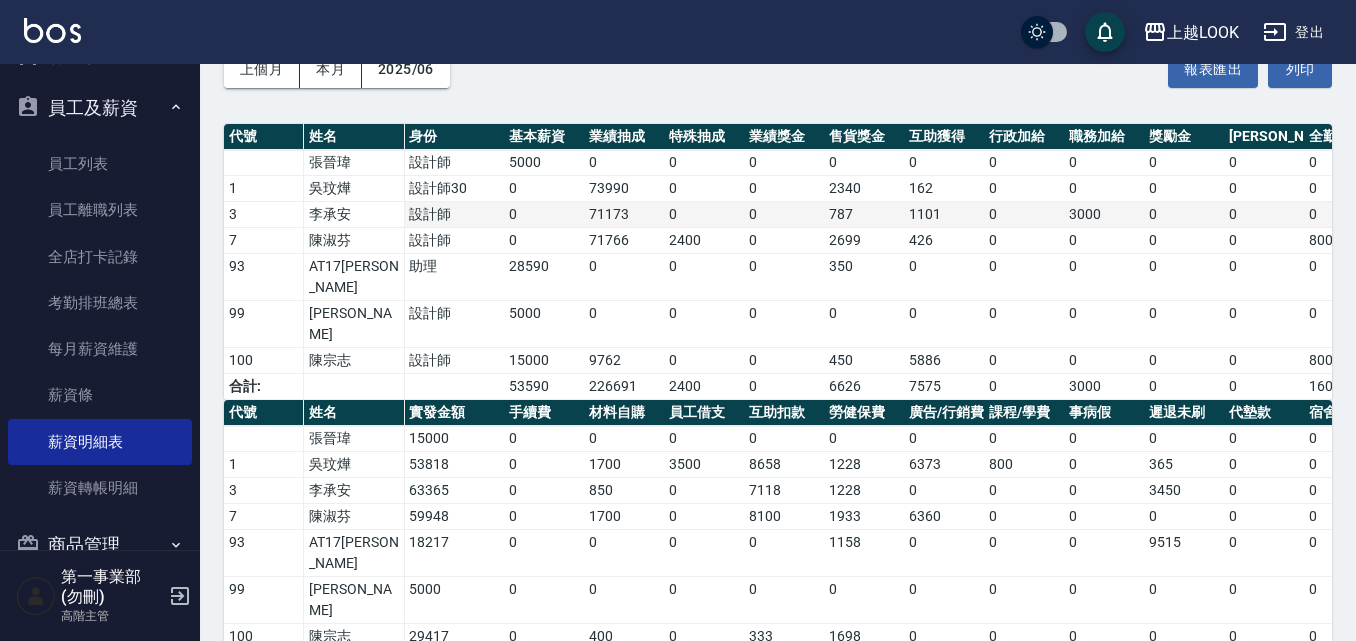 scroll, scrollTop: 115, scrollLeft: 0, axis: vertical 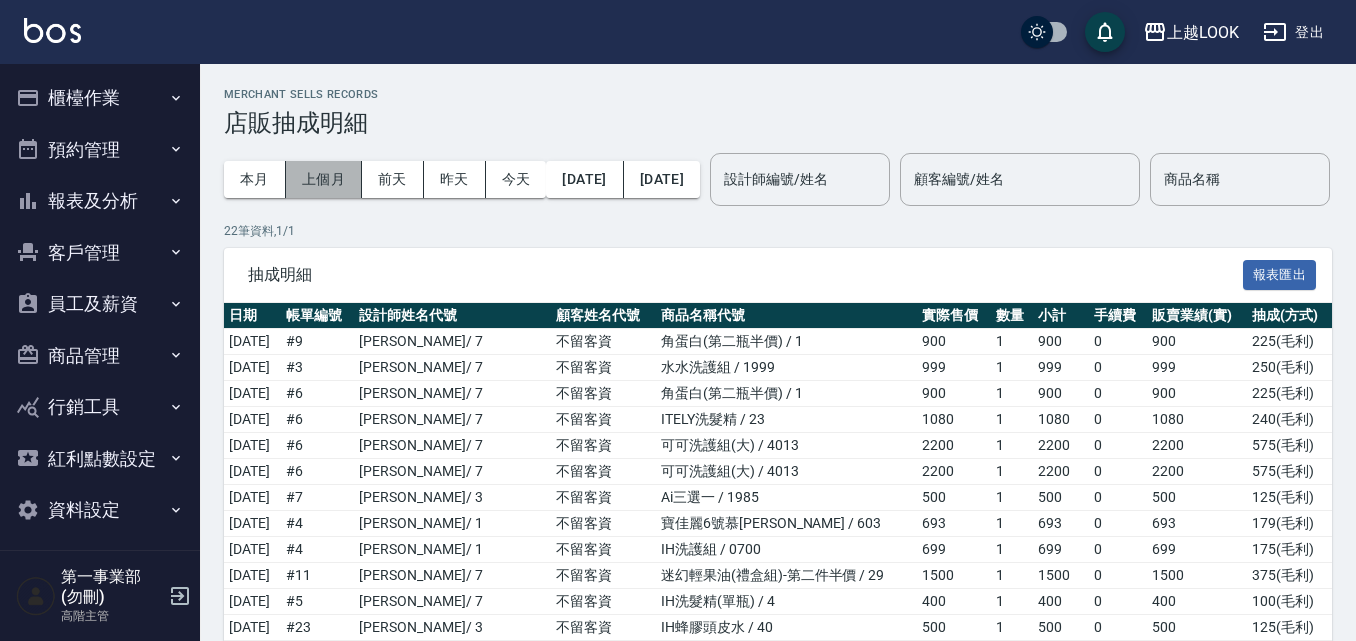 click on "上個月" at bounding box center [324, 179] 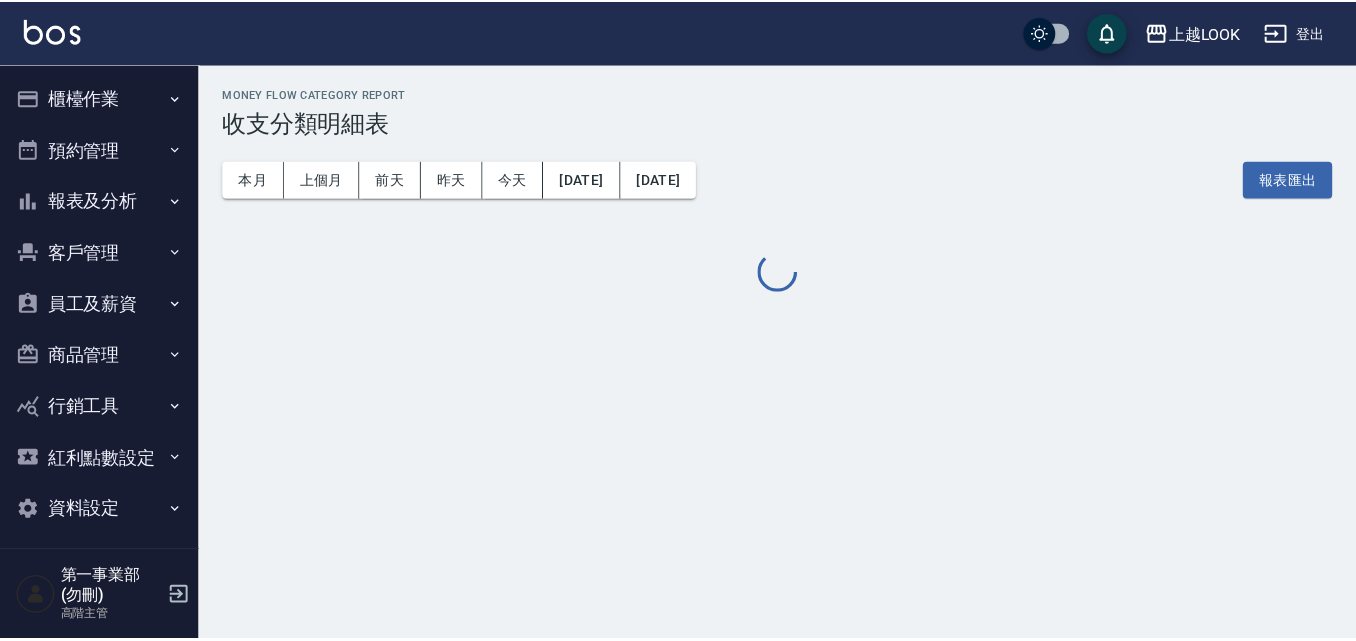 scroll, scrollTop: 0, scrollLeft: 0, axis: both 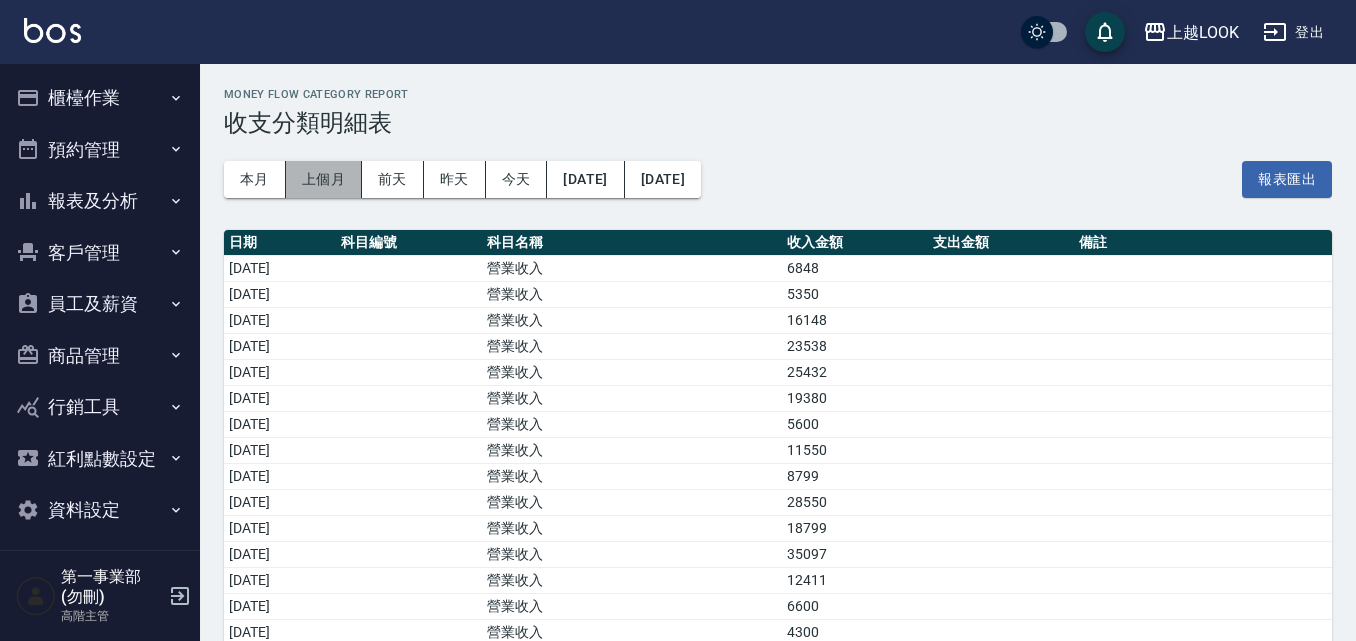 click on "上個月" at bounding box center [324, 179] 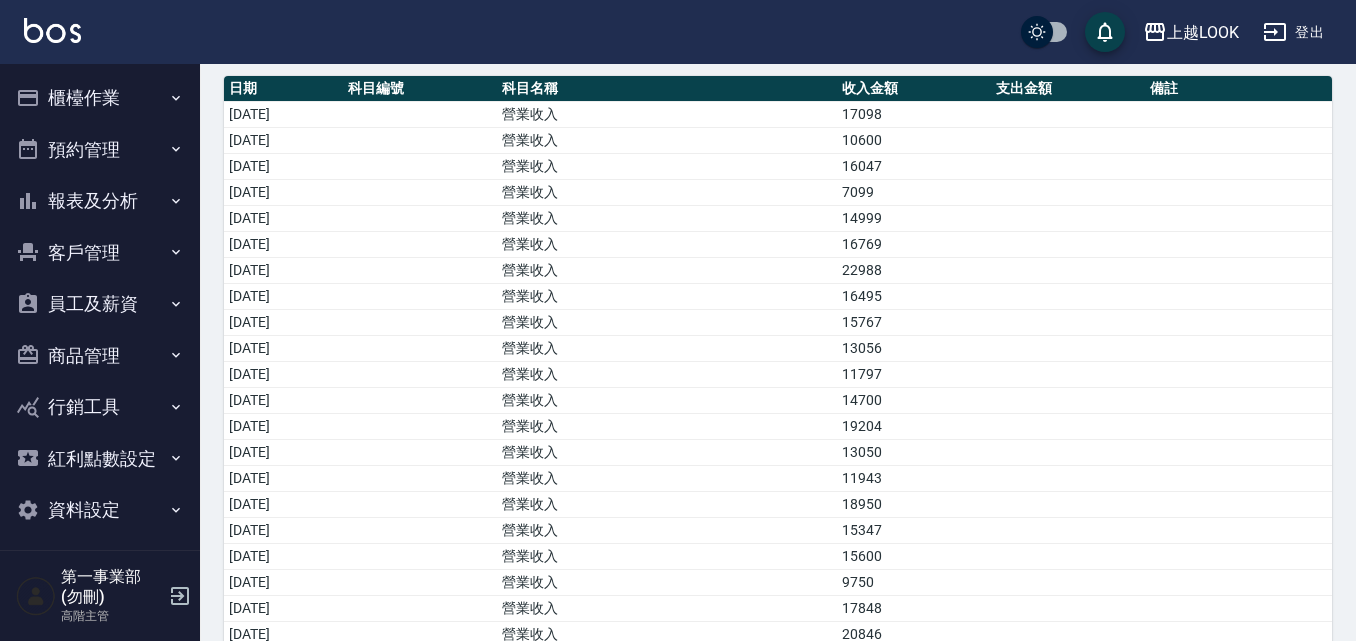 scroll, scrollTop: 200, scrollLeft: 0, axis: vertical 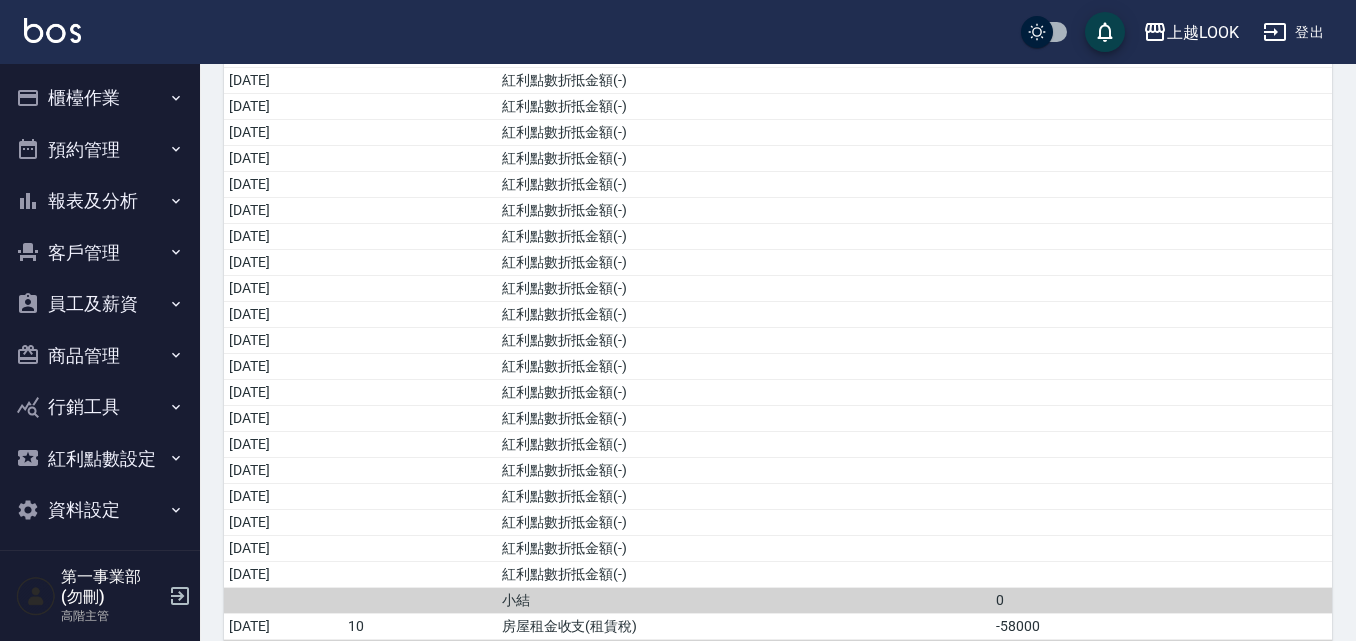 click on "報表及分析" at bounding box center (100, 201) 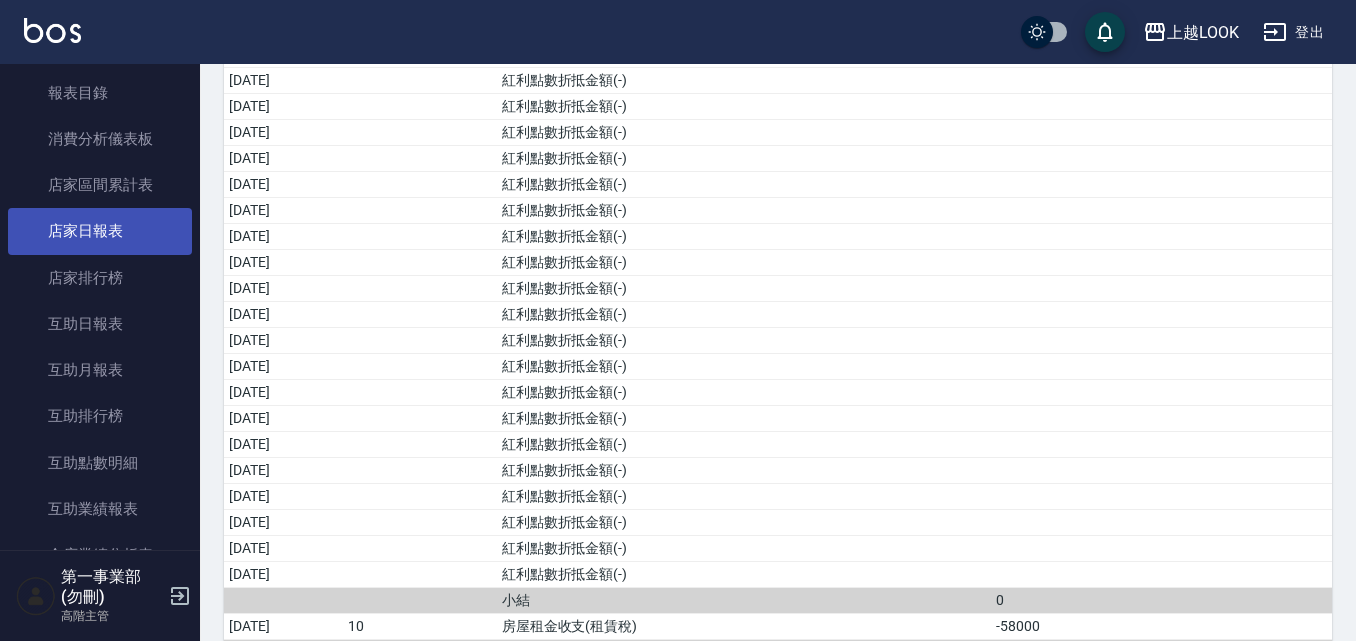scroll, scrollTop: 200, scrollLeft: 0, axis: vertical 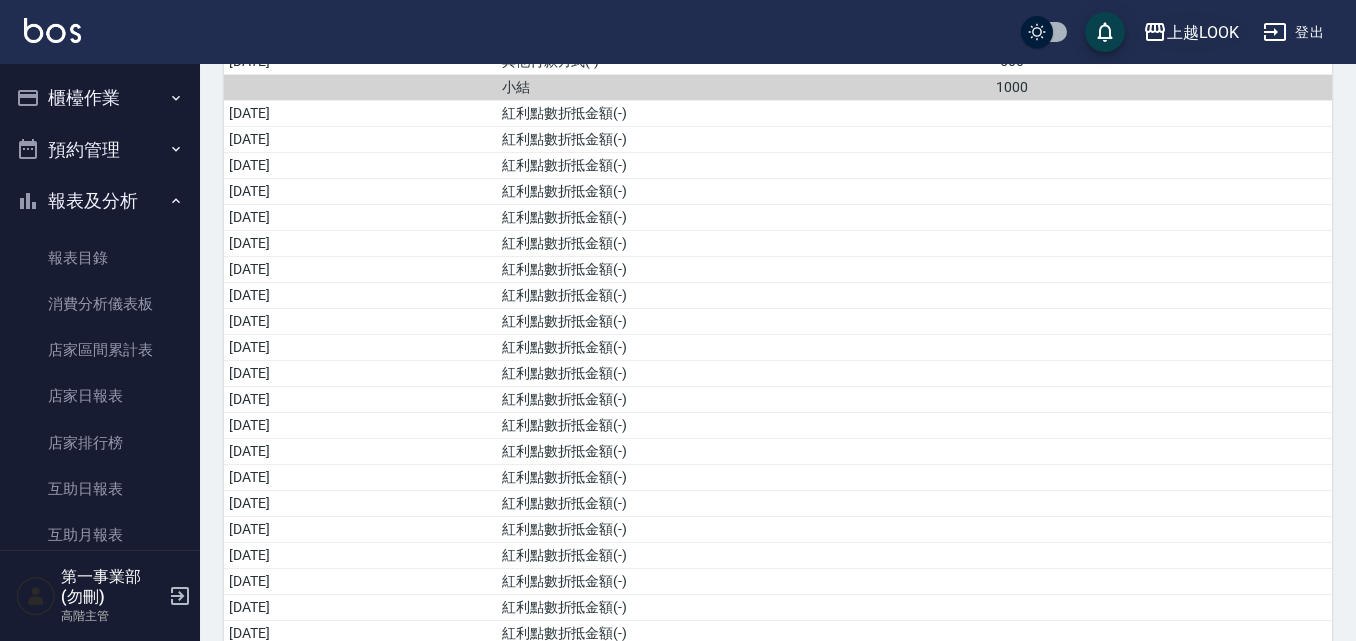 drag, startPoint x: 1037, startPoint y: 351, endPoint x: 1223, endPoint y: 24, distance: 376.1981 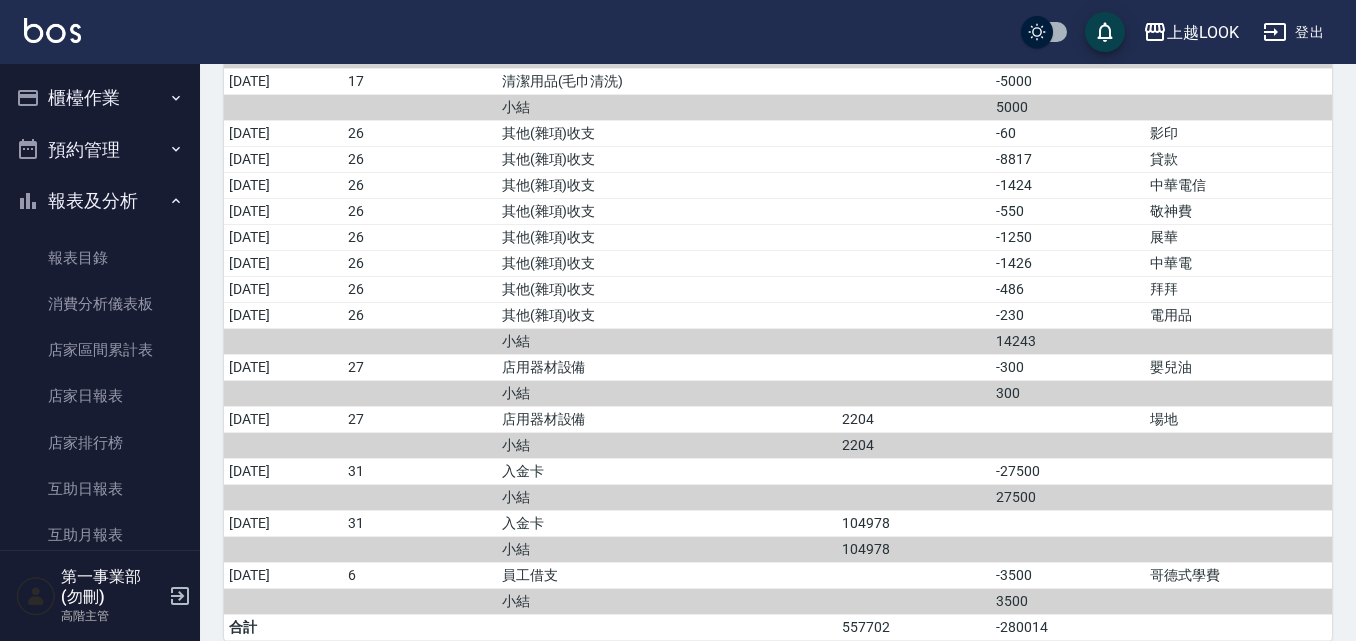 scroll, scrollTop: 2707, scrollLeft: 0, axis: vertical 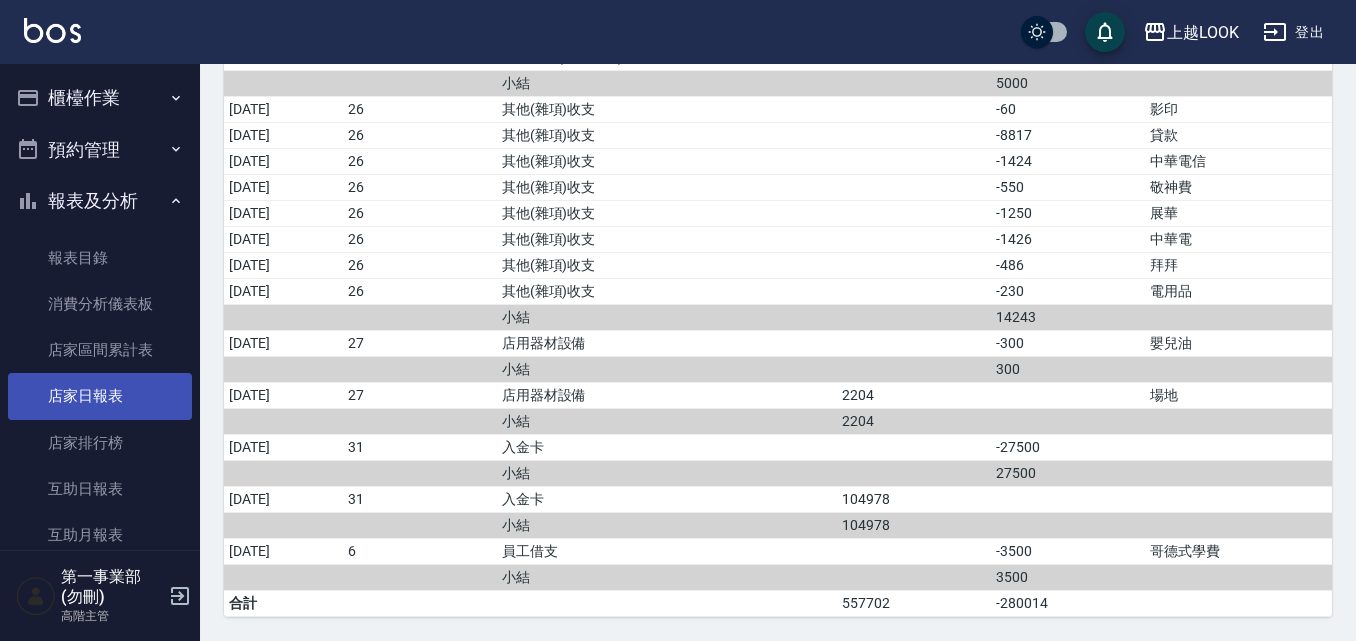 click on "店家日報表" at bounding box center (100, 396) 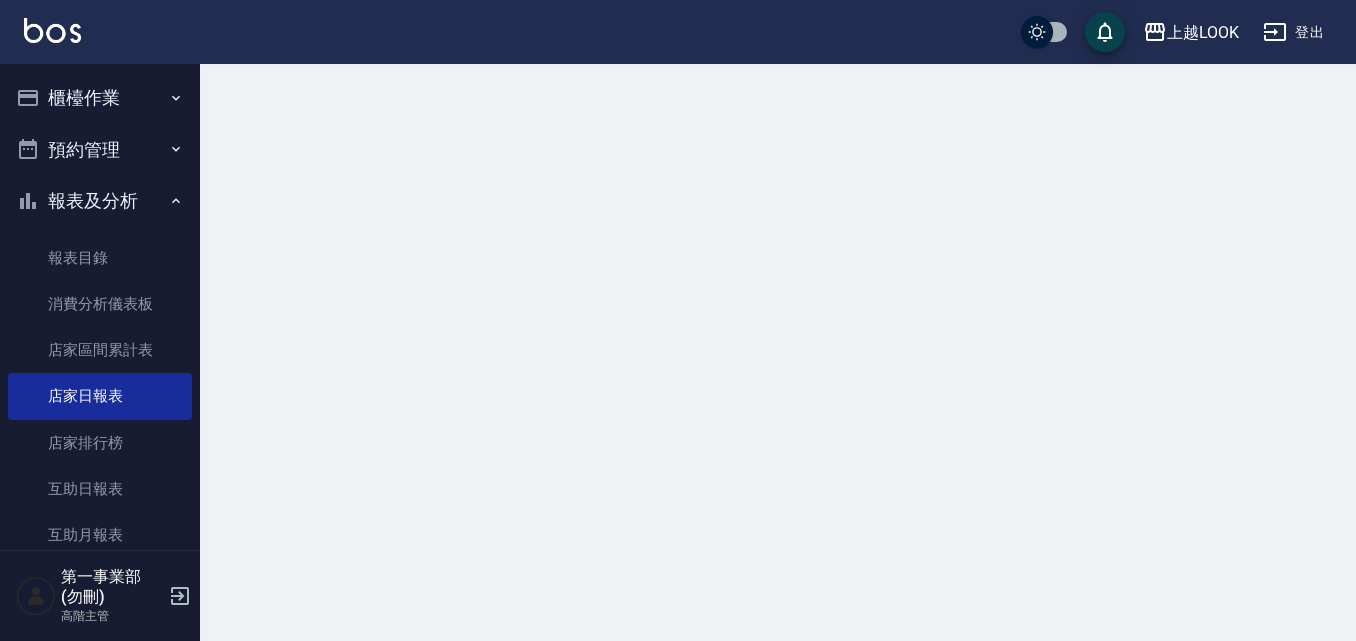 scroll, scrollTop: 0, scrollLeft: 0, axis: both 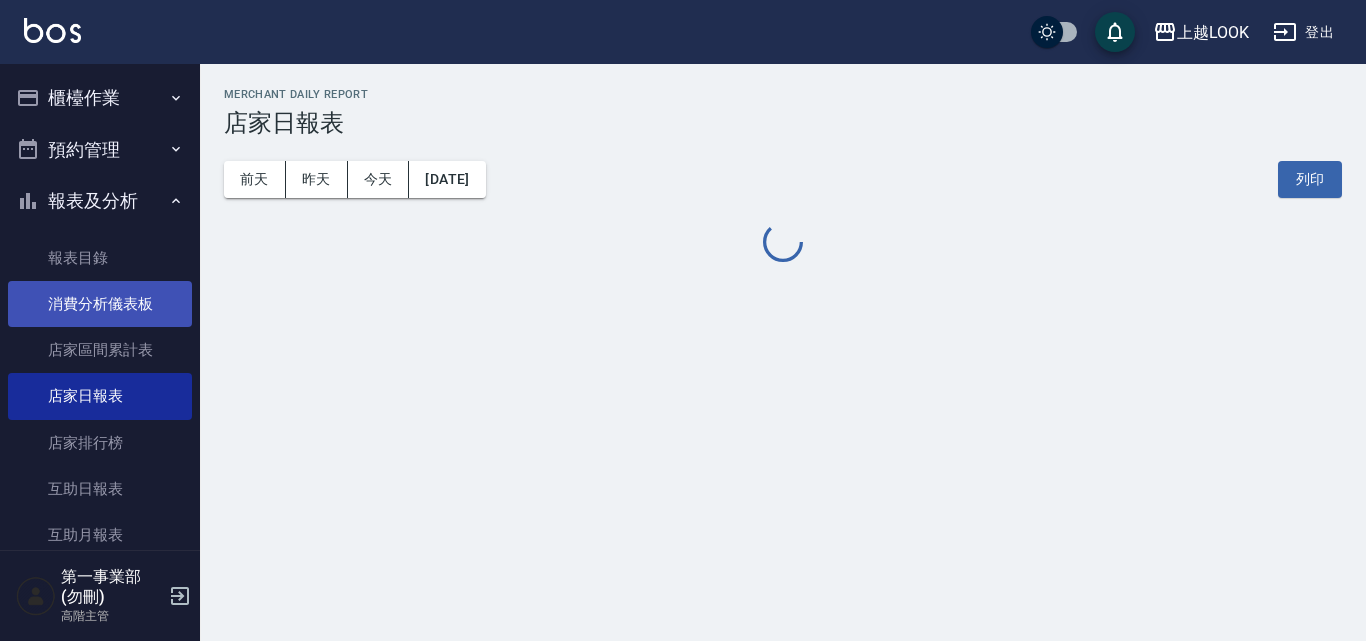 click on "消費分析儀表板" at bounding box center (100, 304) 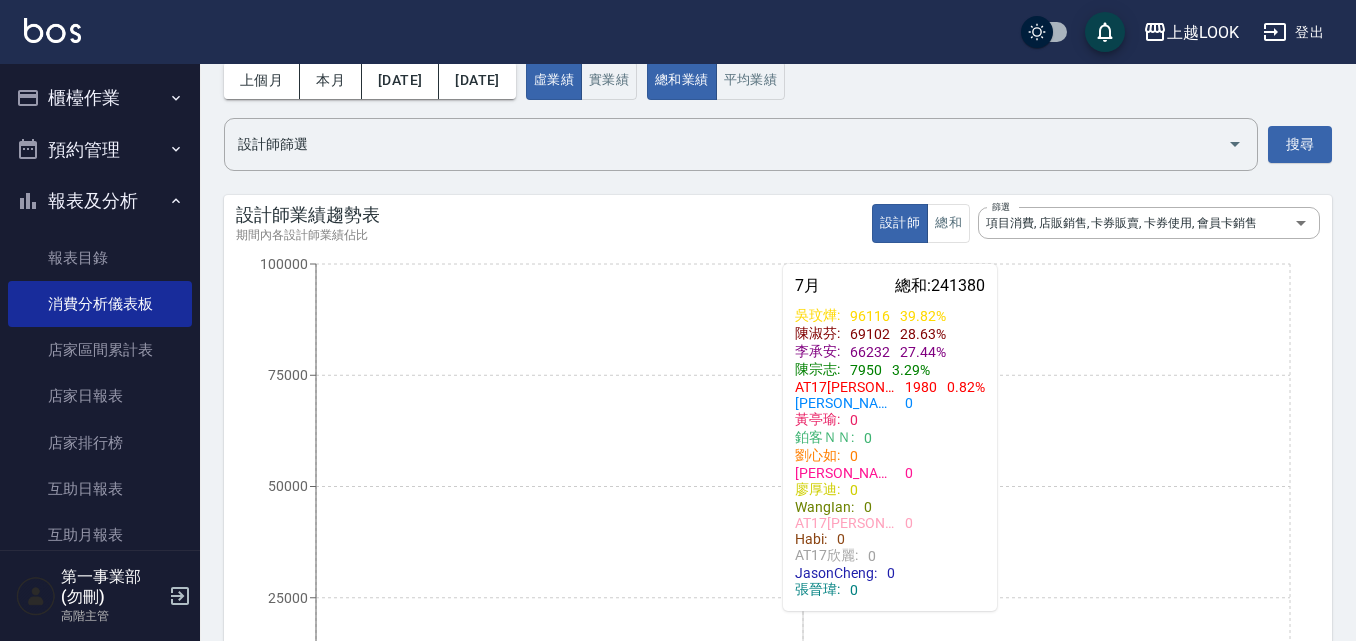 scroll, scrollTop: 200, scrollLeft: 0, axis: vertical 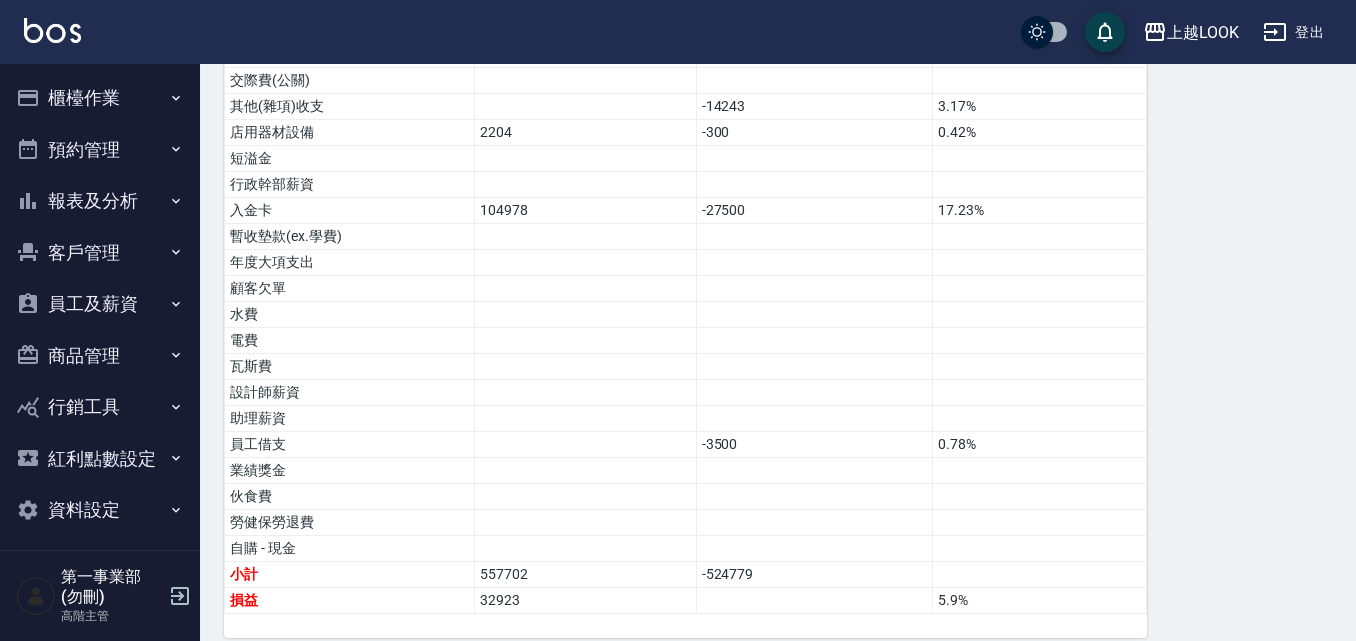 click on "費用分析表 報表匯出 加項 扣項 總佔比 營業收入 425655 94.65% 店販收入 24065 5.35% 卡券販賣(先入業績) 第三方卡券 - 舊有卡券(服務) 第三方卡券 - FUNNOW(服務) 第三方卡券 - Line酷券(服務) 第三方卡券 - 歐卡/Momo(服務) 第三方卡券 - 舊有卡券(店販) 第三方卡券 - FUNNOW(店販) 第三方卡券 - Line酷券(店販) 第三方卡券 - 歐卡/Momo(店販) 入金使用 紅利點數折抵金額 卡券使用 卡券販賣(不入業績) 其他付款方式 - 現金 其他付款方式 - 信用卡 其他付款方式 - 振興券 其他付款方式 - 儲值卡 其他付款方式 - 質感大吉現金券 其他付款方式 - 名留集團消費禮券 -1000 0.22% 入金儲值(不入業績) - 現金 入金儲值(不入業績) - 其他付款方式 入金 - 其他付款方式 人員薪資 (月結) -244765 54.43% 售貨費用 房屋租金收支(租賃稅) -58000 12.9% 總公司管理費 -141843 31.54% 員工教育訓練費 材料貨款(員購材料) 500 -16880" at bounding box center [778, -231] 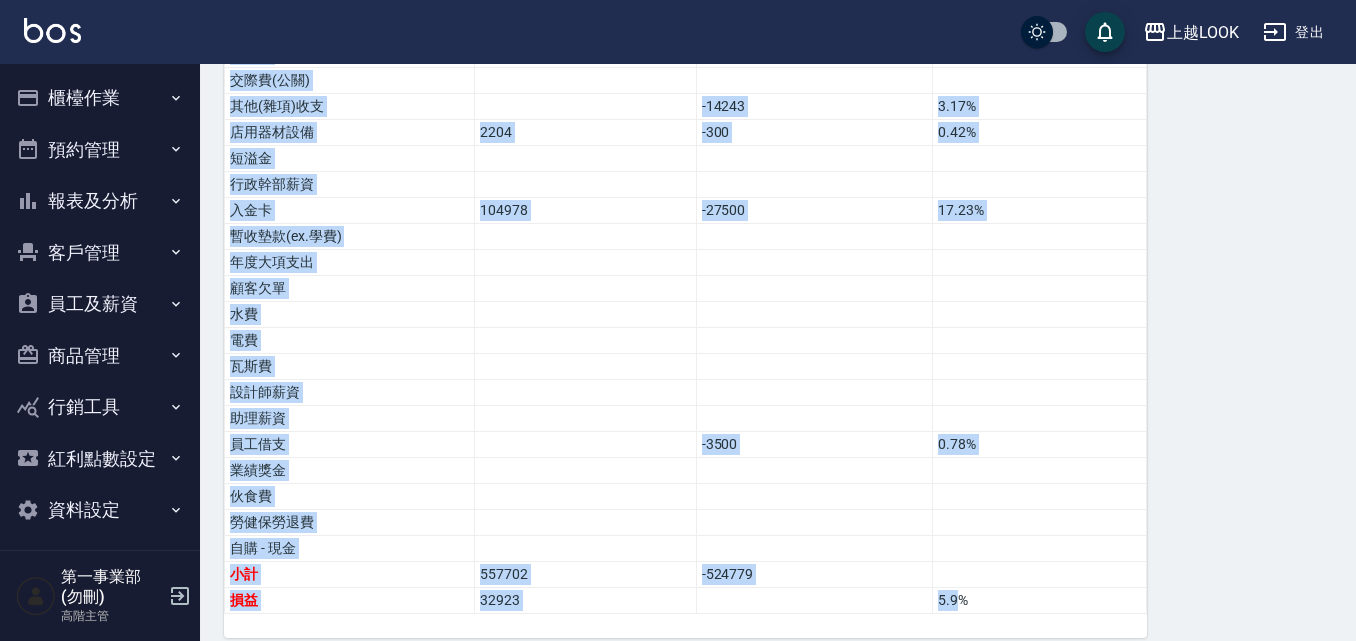 click on "費用分析表 報表匯出 加項 扣項 總佔比 營業收入 425655 94.65% 店販收入 24065 5.35% 卡券販賣(先入業績) 第三方卡券 - 舊有卡券(服務) 第三方卡券 - FUNNOW(服務) 第三方卡券 - Line酷券(服務) 第三方卡券 - 歐卡/Momo(服務) 第三方卡券 - 舊有卡券(店販) 第三方卡券 - FUNNOW(店販) 第三方卡券 - Line酷券(店販) 第三方卡券 - 歐卡/Momo(店販) 入金使用 紅利點數折抵金額 卡券使用 卡券販賣(不入業績) 其他付款方式 - 現金 其他付款方式 - 信用卡 其他付款方式 - 振興券 其他付款方式 - 儲值卡 其他付款方式 - 質感大吉現金券 其他付款方式 - 名留集團消費禮券 -1000 0.22% 入金儲值(不入業績) - 現金 入金儲值(不入業績) - 其他付款方式 入金 - 其他付款方式 人員薪資 (月結) -244765 54.43% 售貨費用 房屋租金收支(租賃稅) -58000 12.9% 總公司管理費 -141843 31.54% 員工教育訓練費 材料貨款(員購材料) 500 -16880" at bounding box center [778, -231] 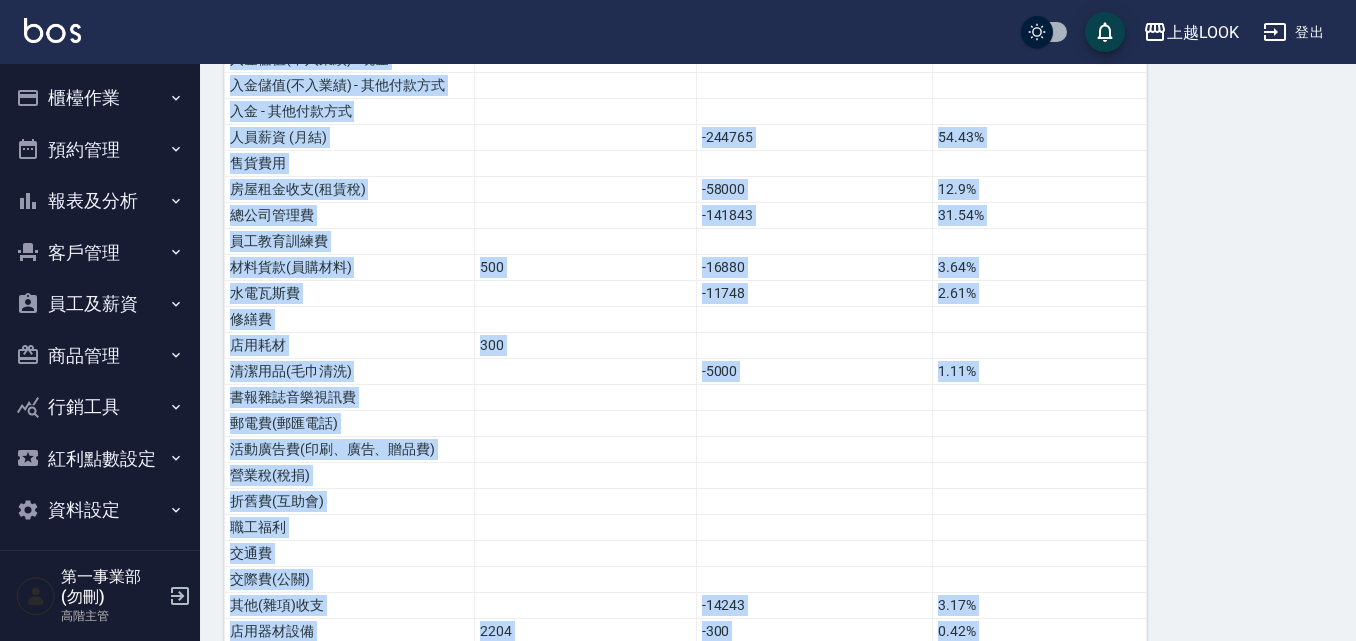 scroll, scrollTop: 830, scrollLeft: 0, axis: vertical 